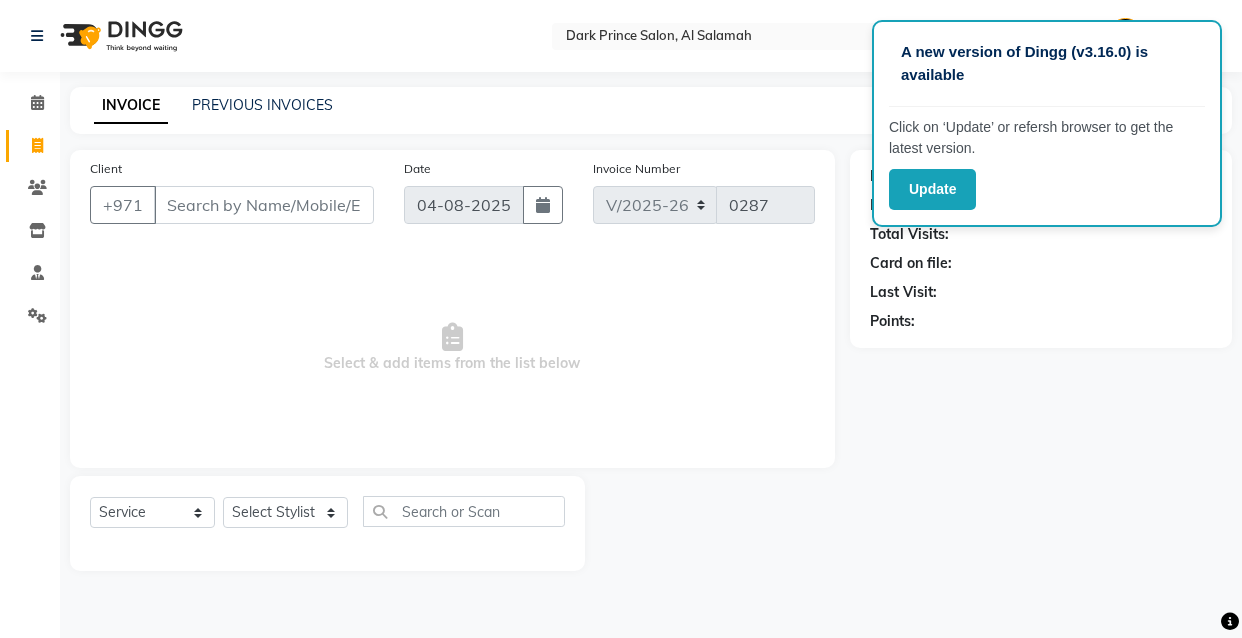 select on "8540" 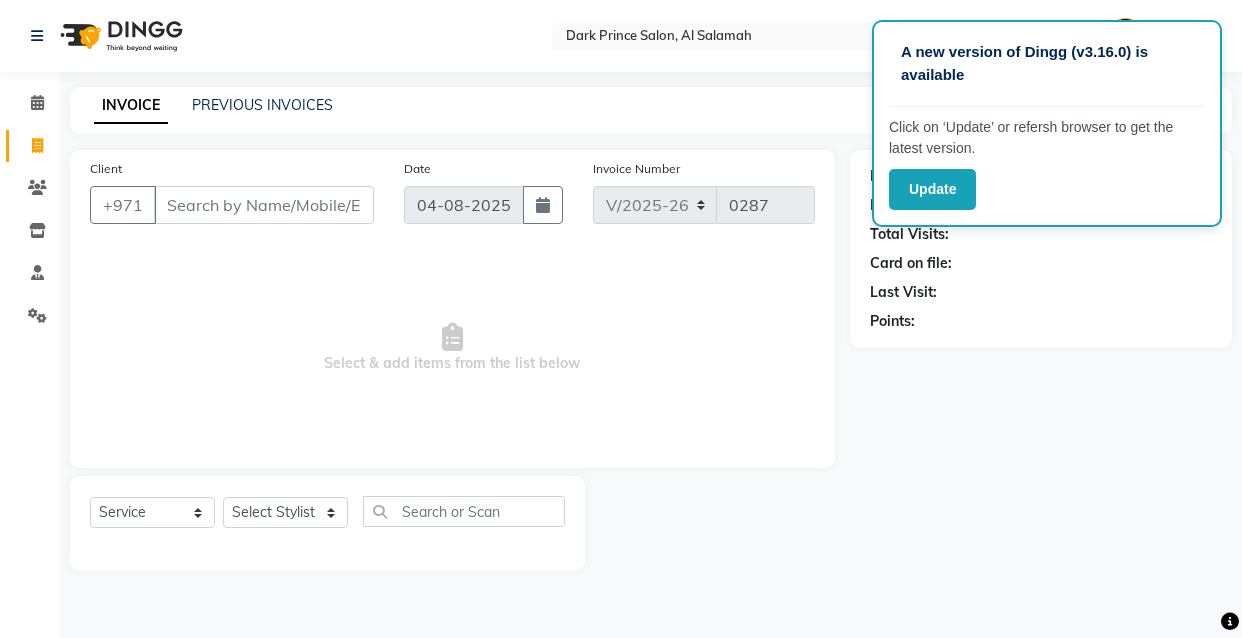 scroll, scrollTop: 0, scrollLeft: 0, axis: both 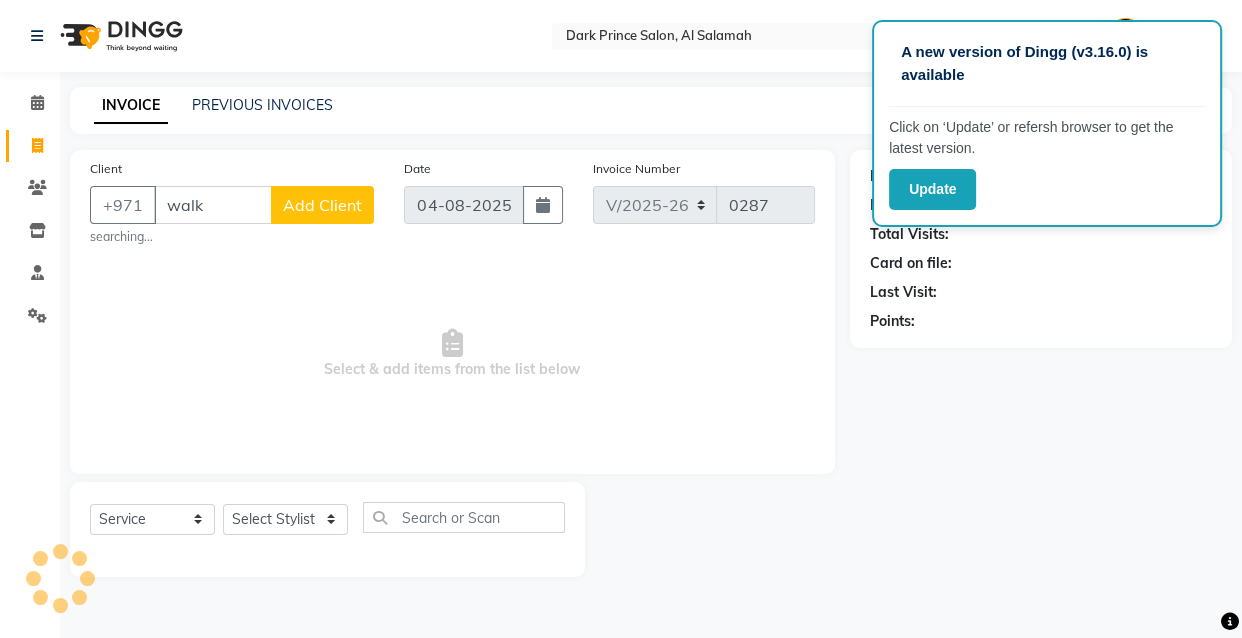 click on "walk" at bounding box center (213, 205) 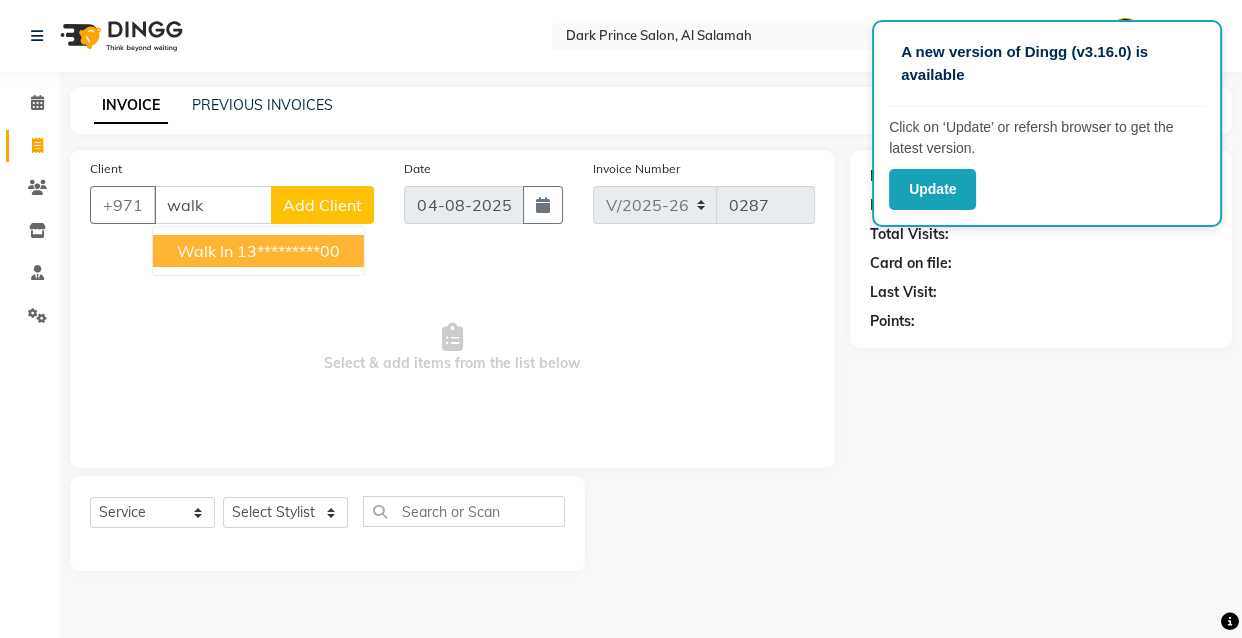 click on "13*********00" at bounding box center [288, 251] 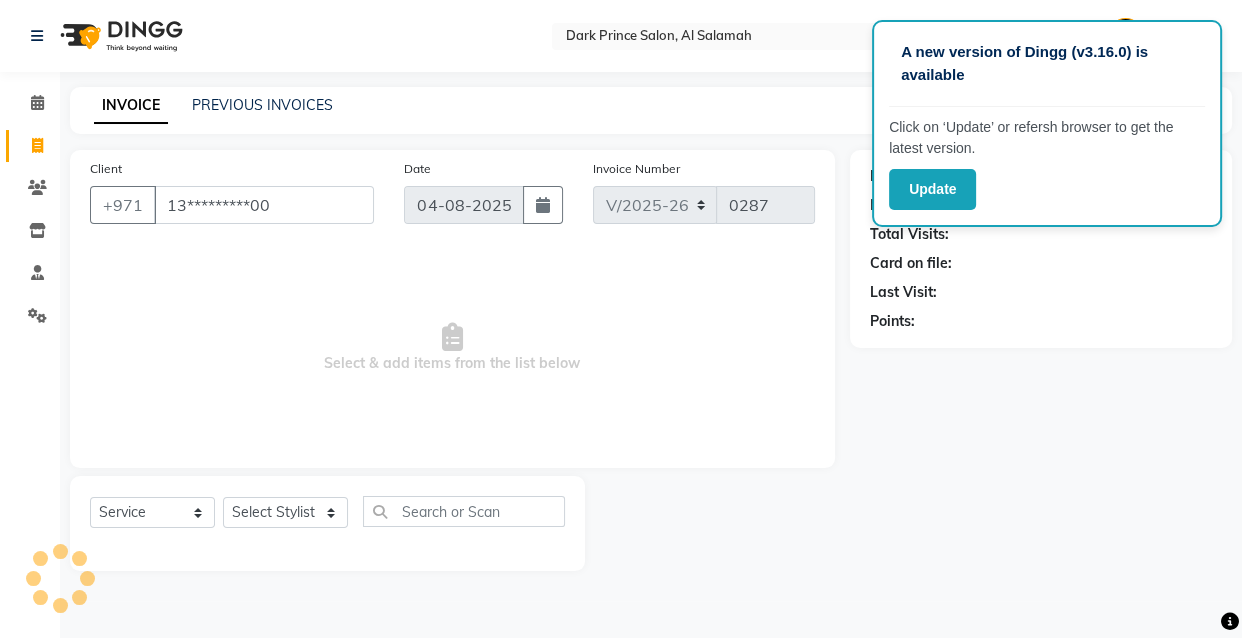 type on "13*********00" 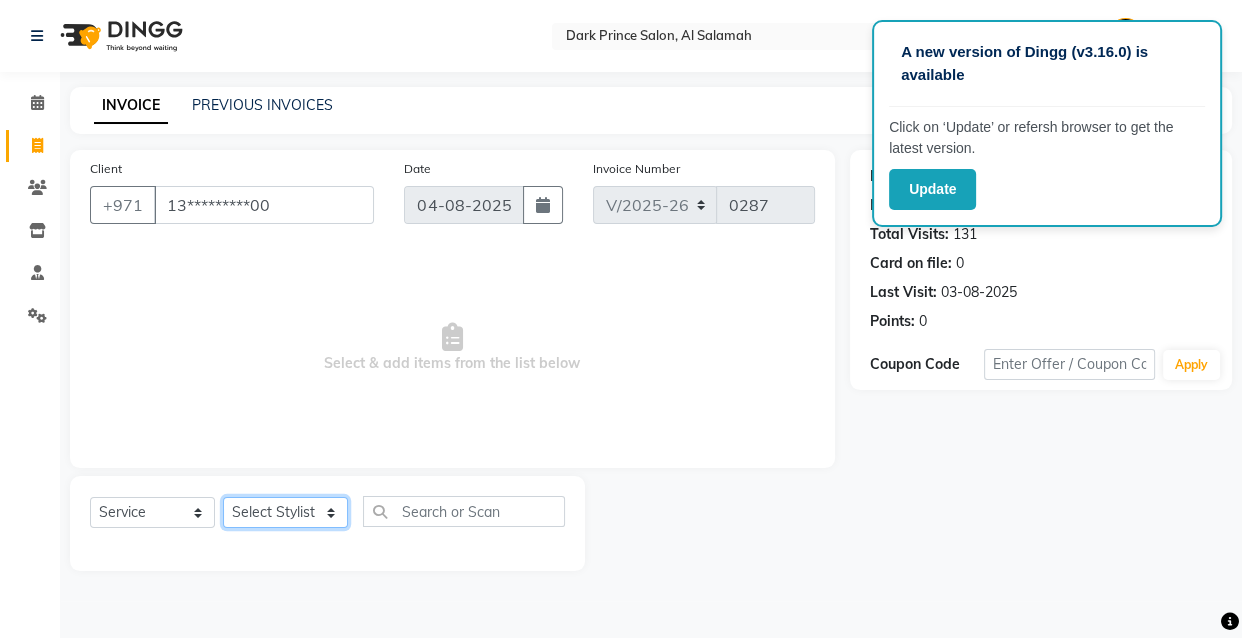 click on "Select Stylist [NAME] Cashier [NAME] [NAME]" 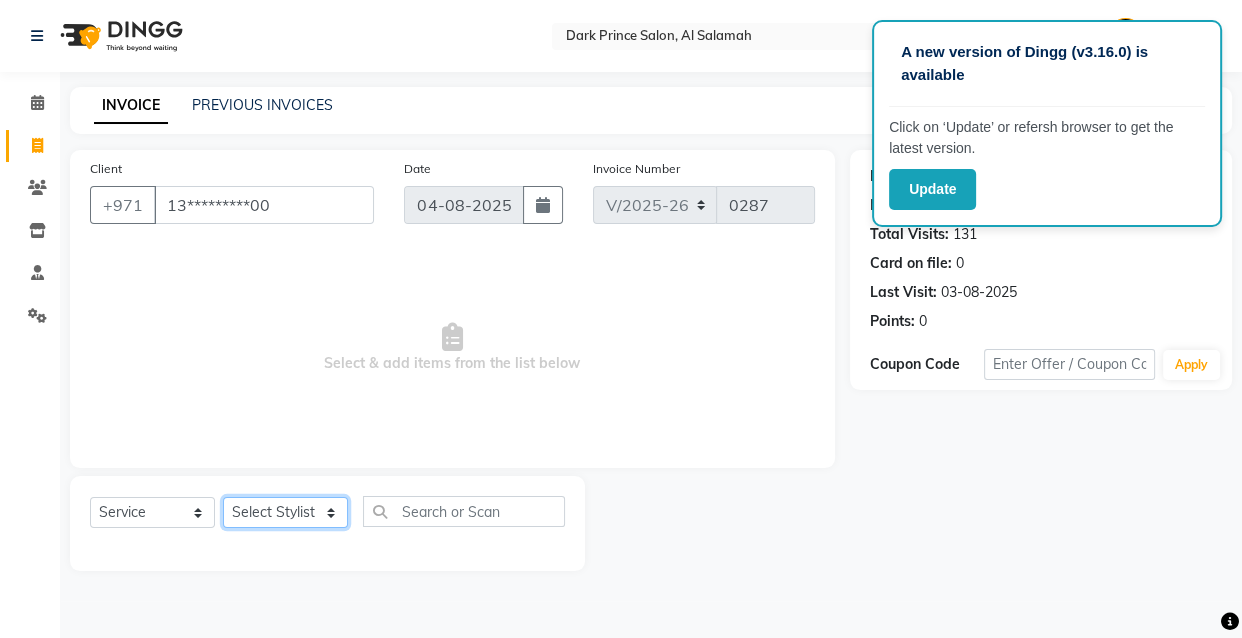 select on "84431" 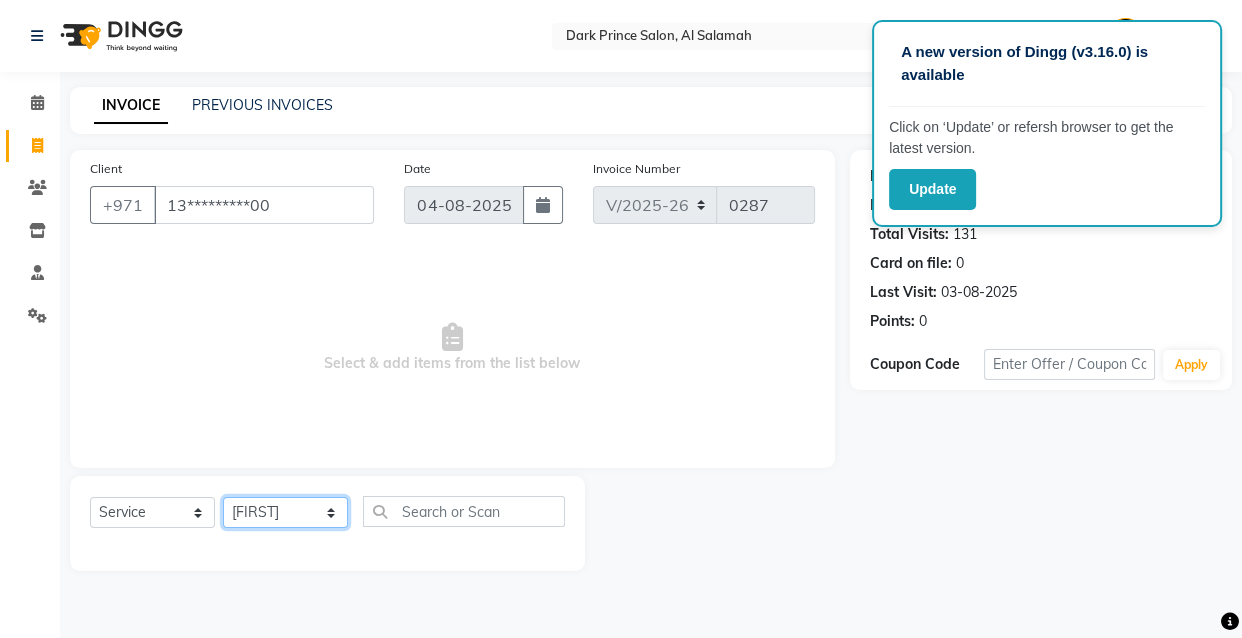 click on "Select Stylist [NAME] Cashier [NAME] [NAME]" 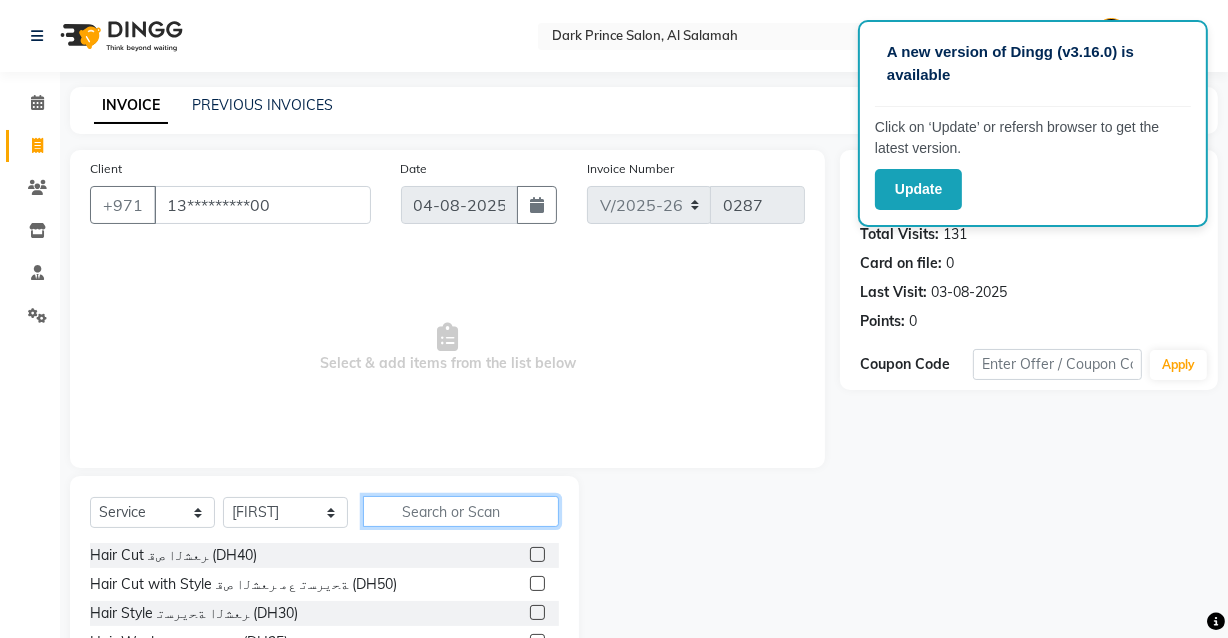 click 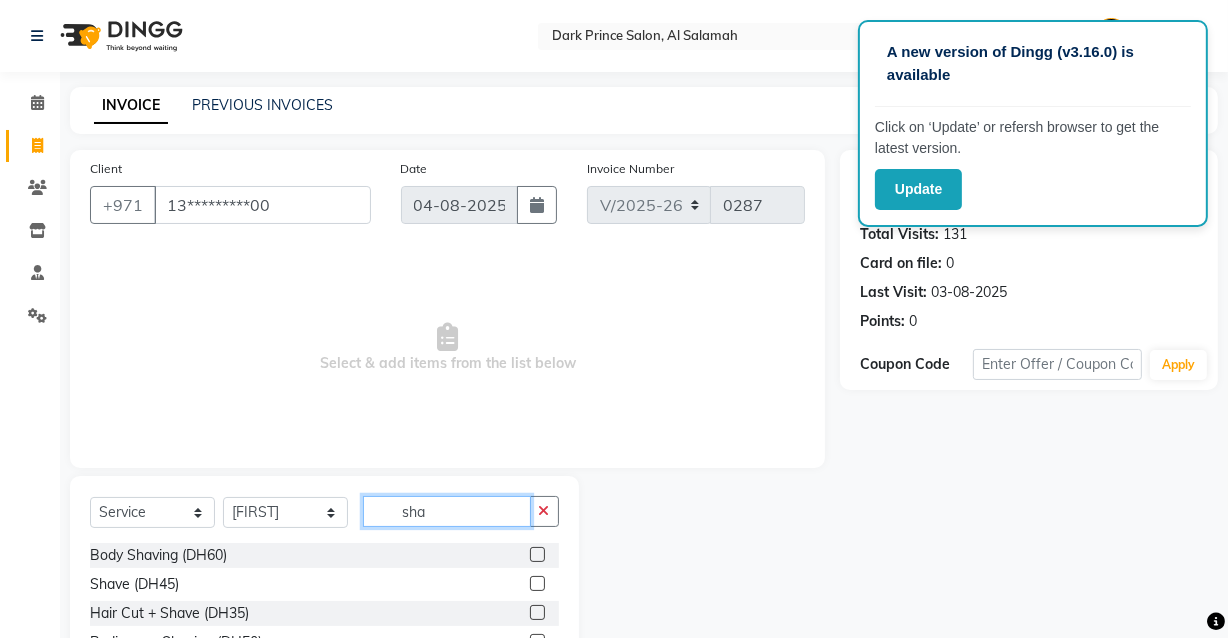 type on "sha" 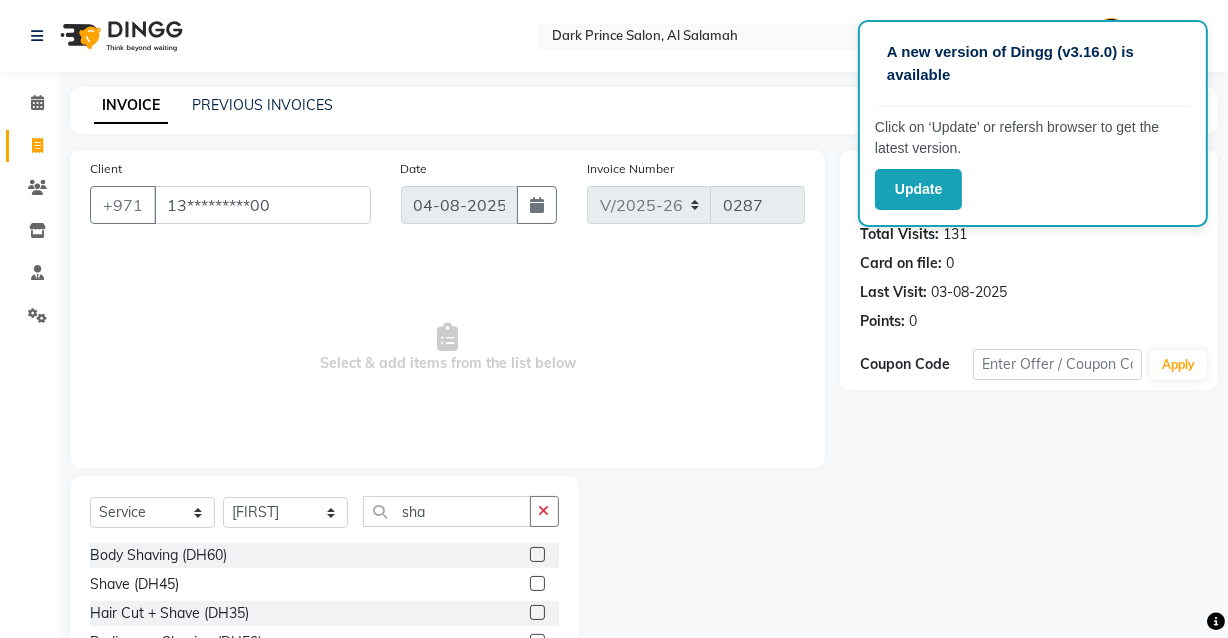 click 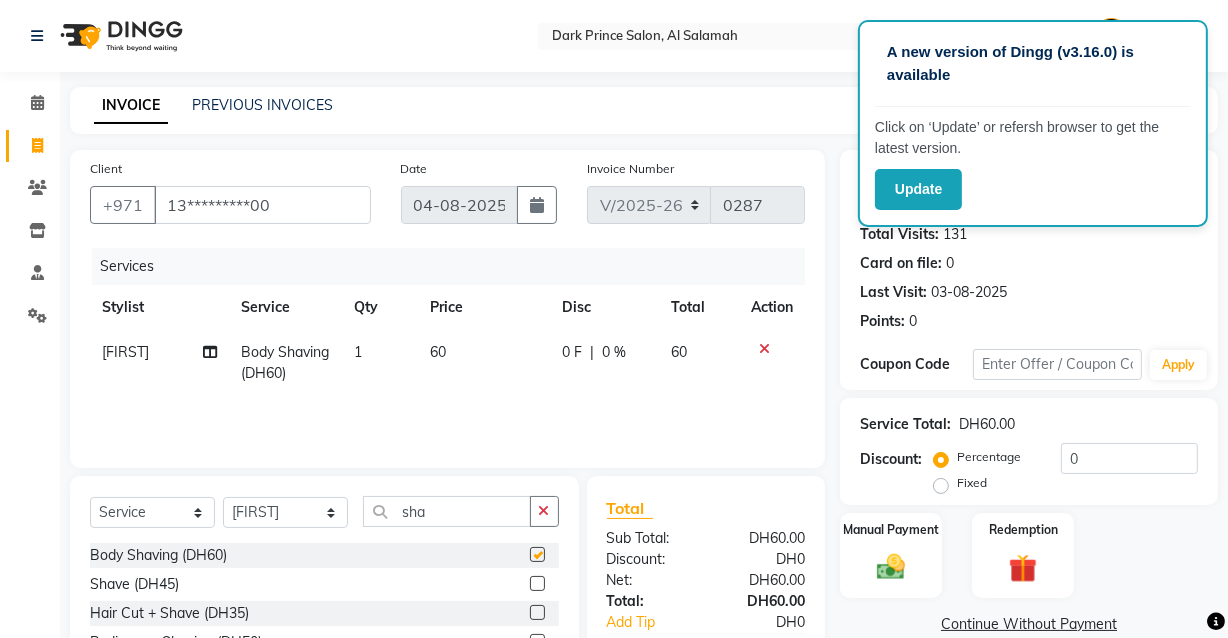 checkbox on "false" 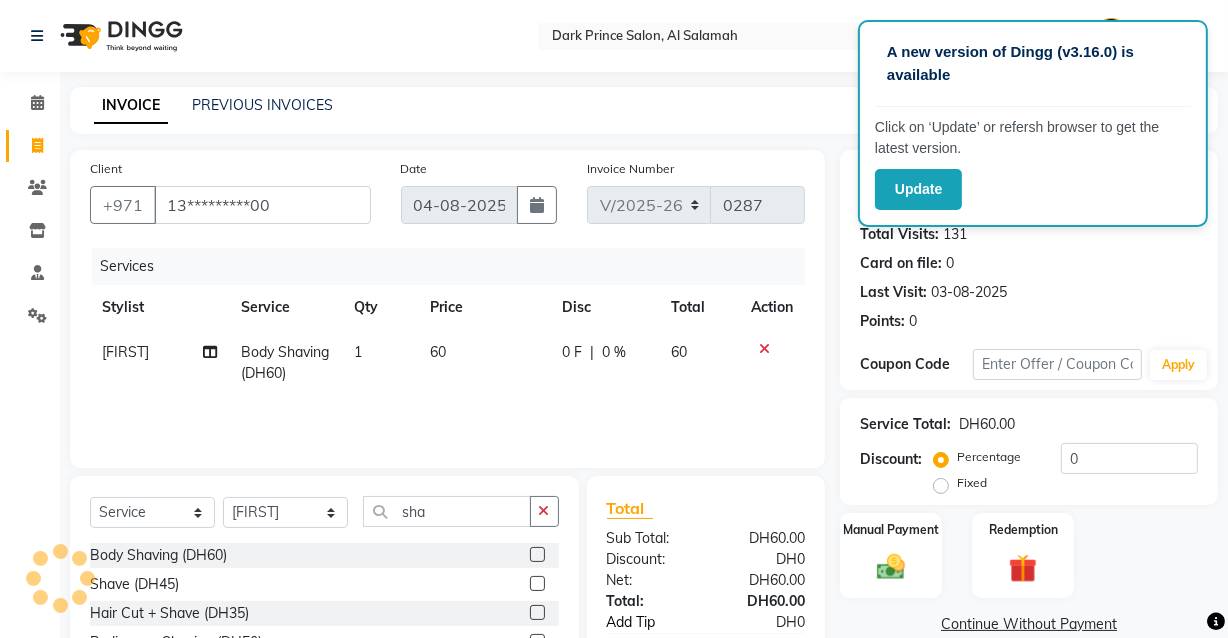 click on "Add Tip" 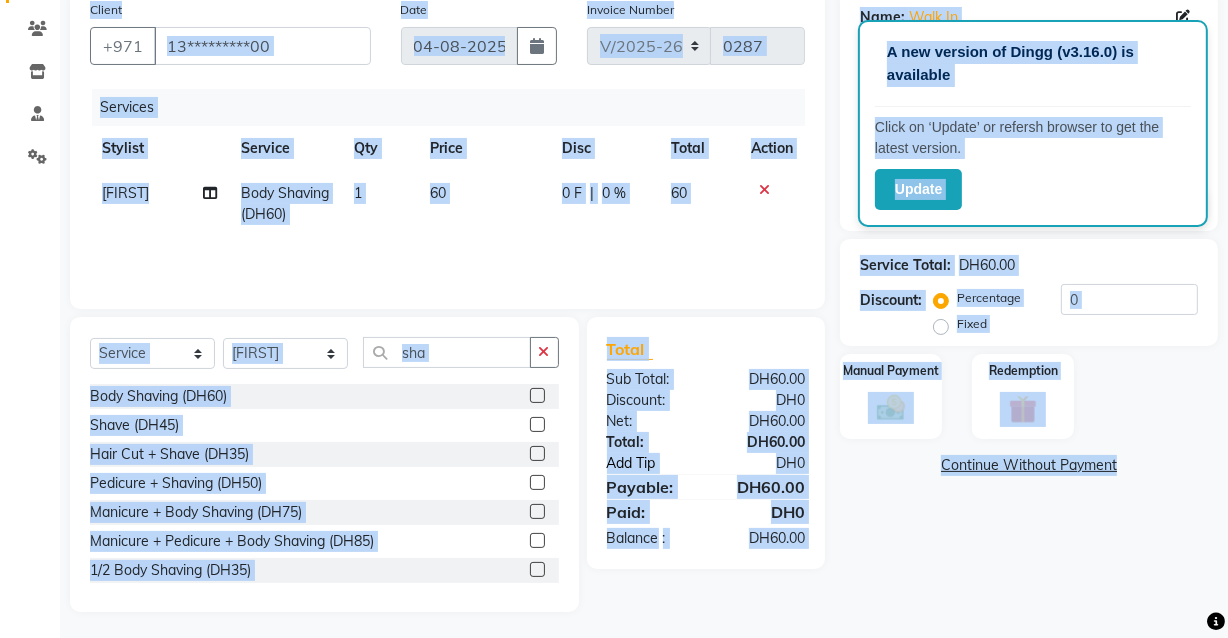 click on "Add Tip" 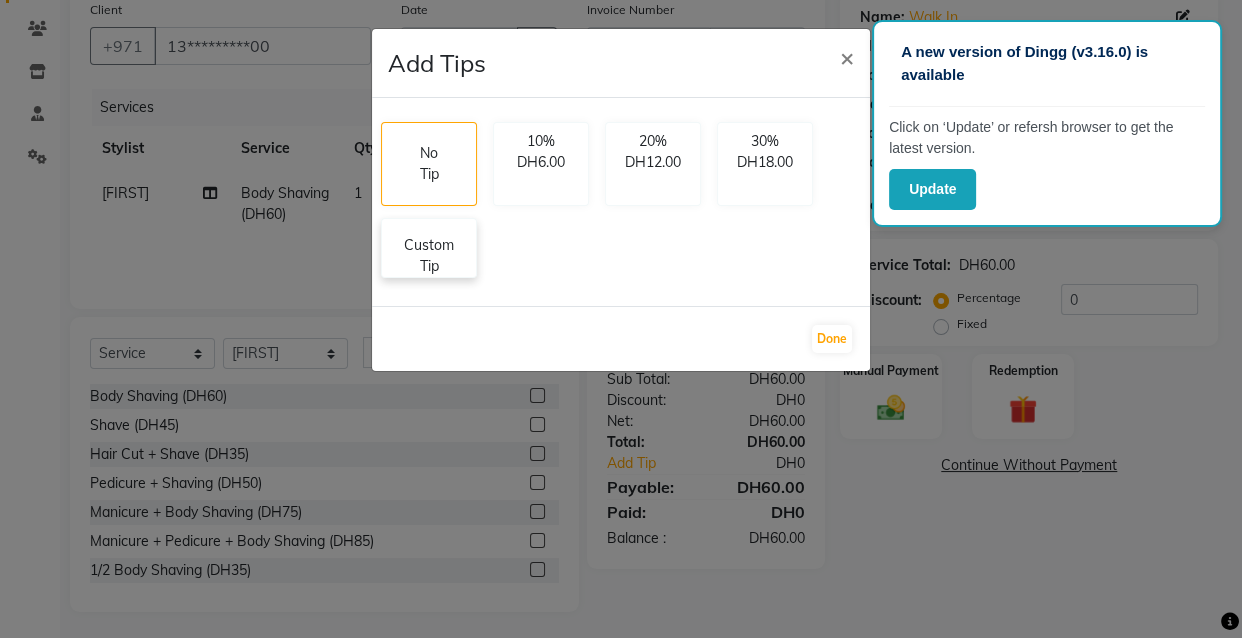 click on "Custom Tip" 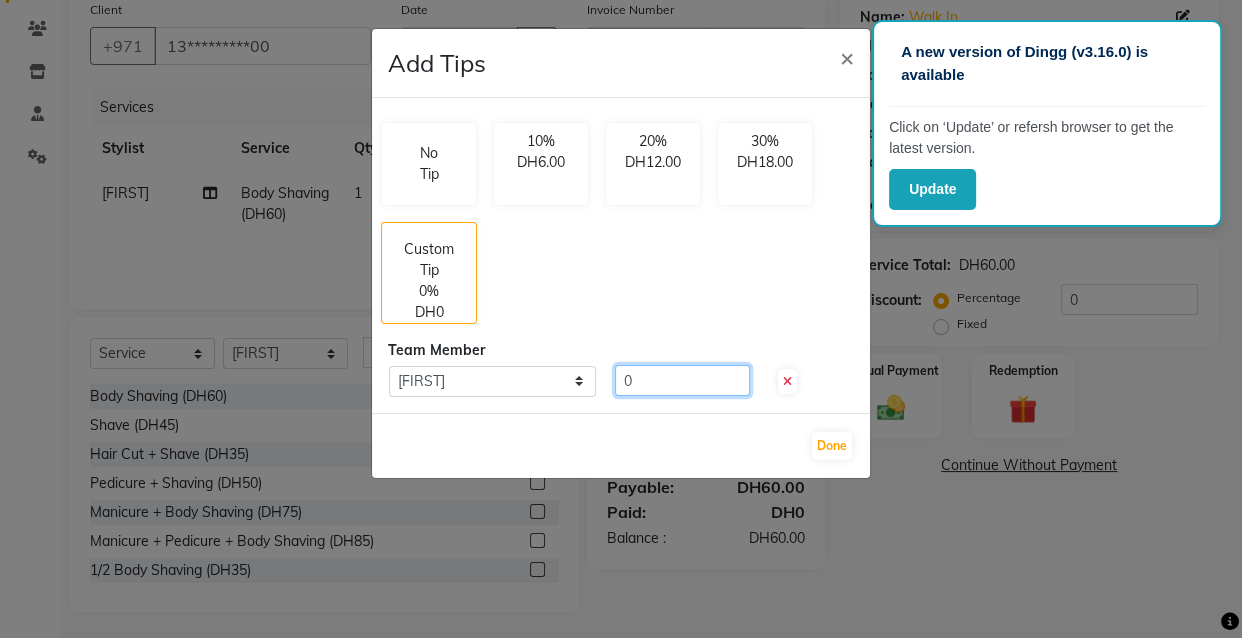 click on "0" 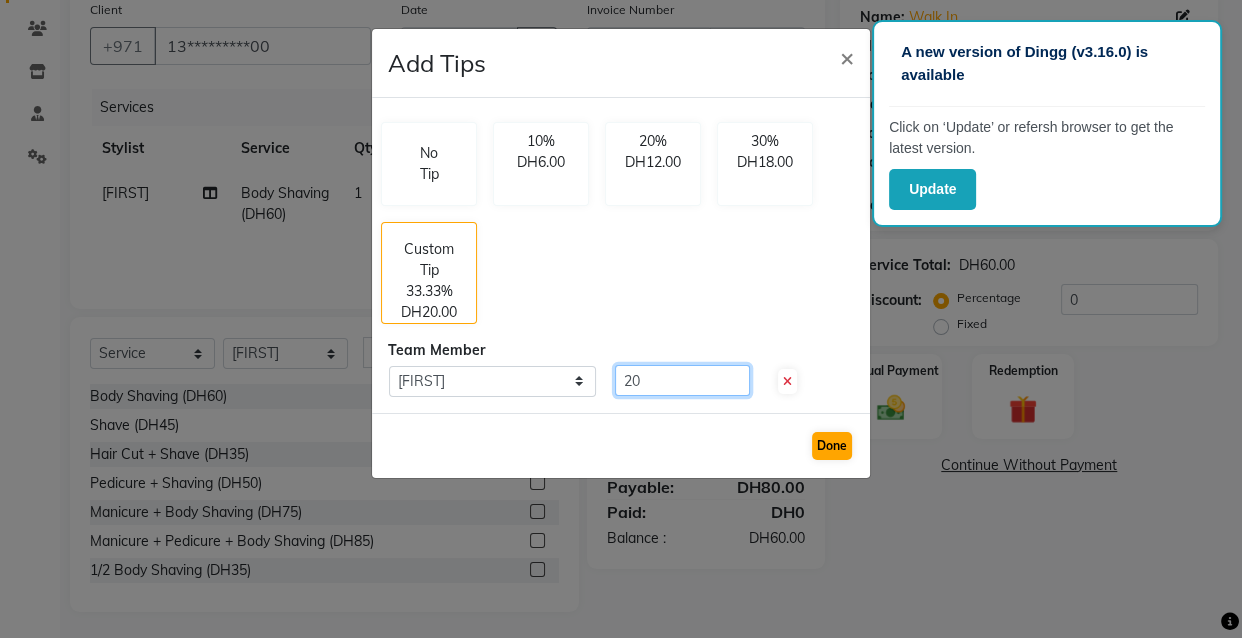 type on "20" 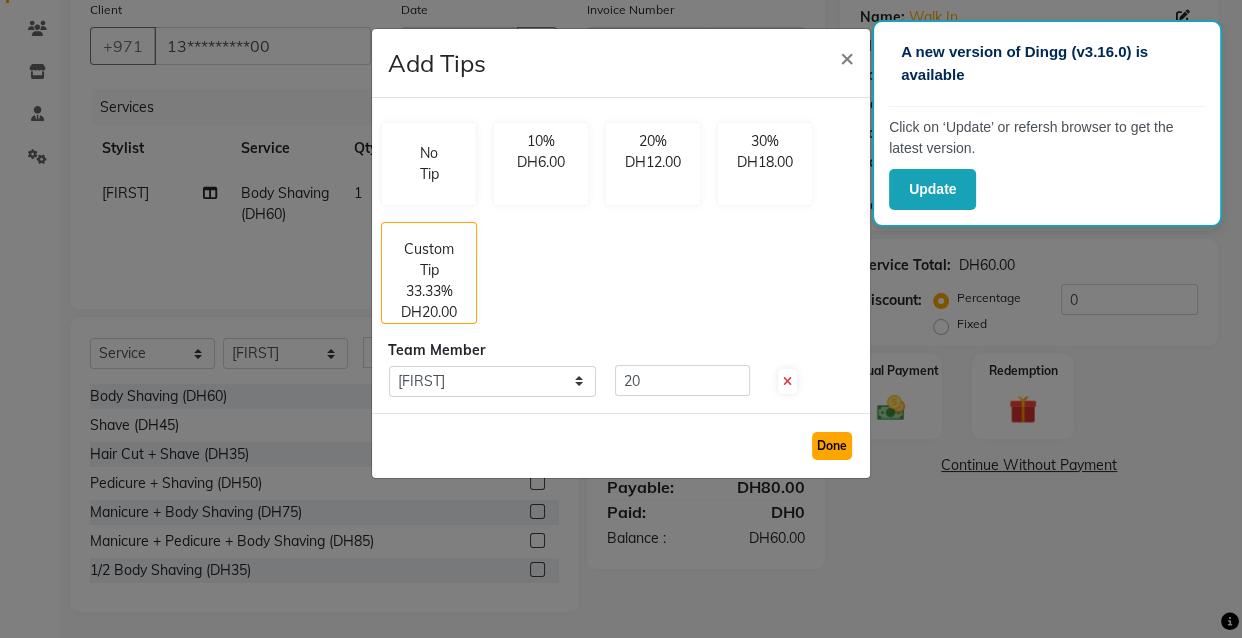 click on "Done" 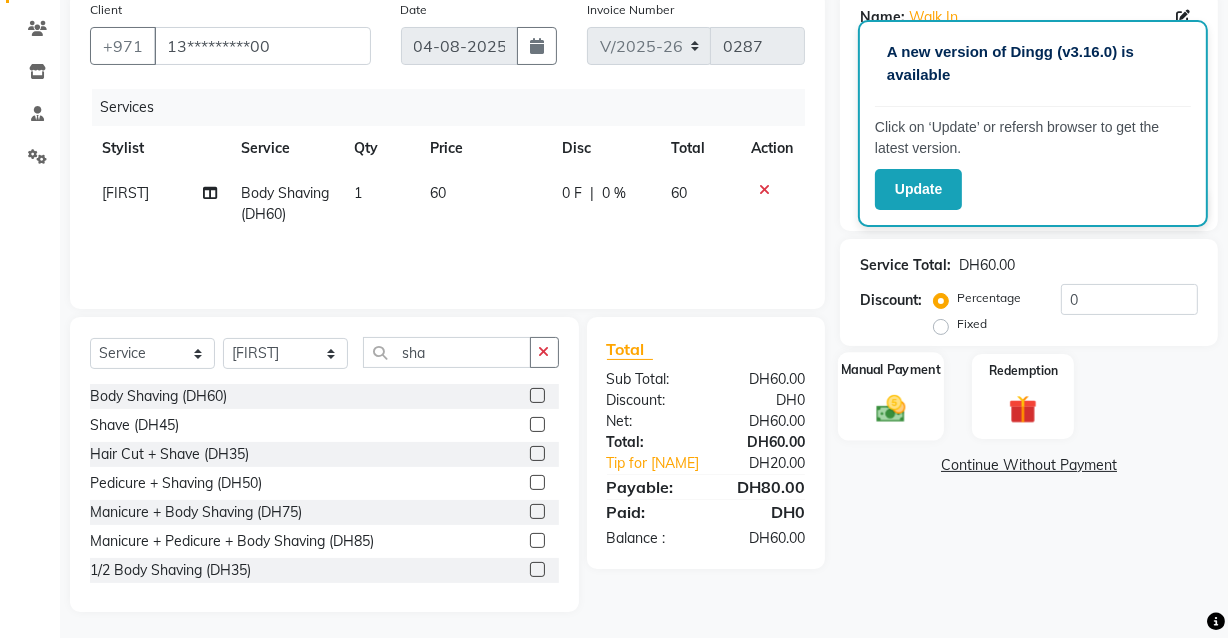 click on "Manual Payment" 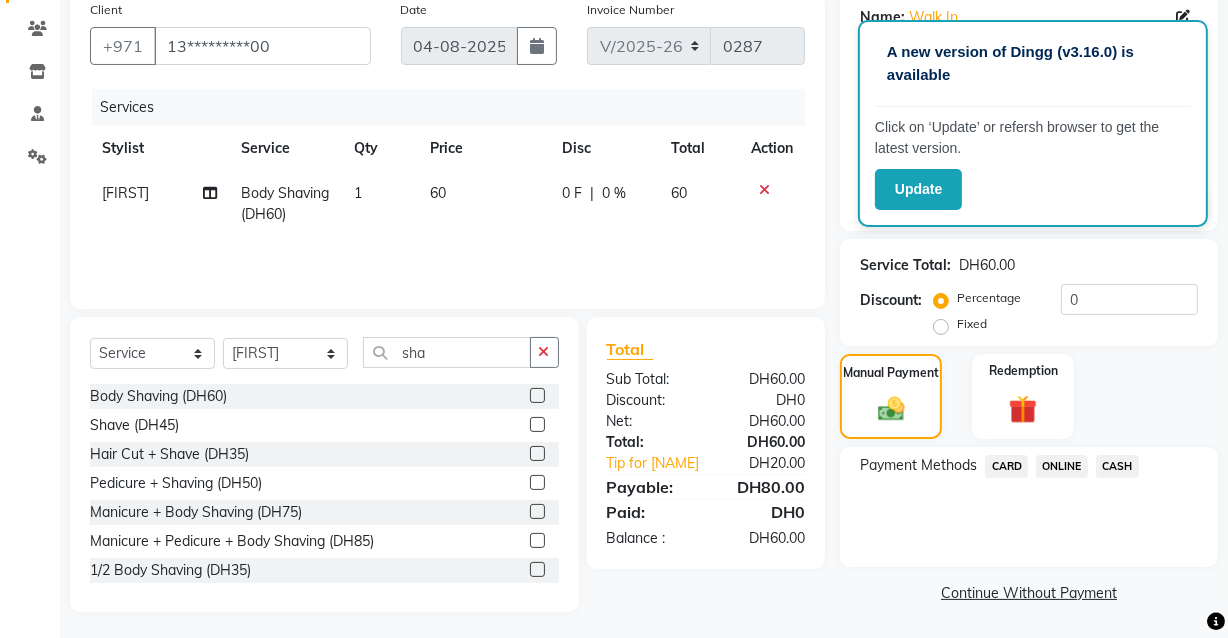 click on "CARD" 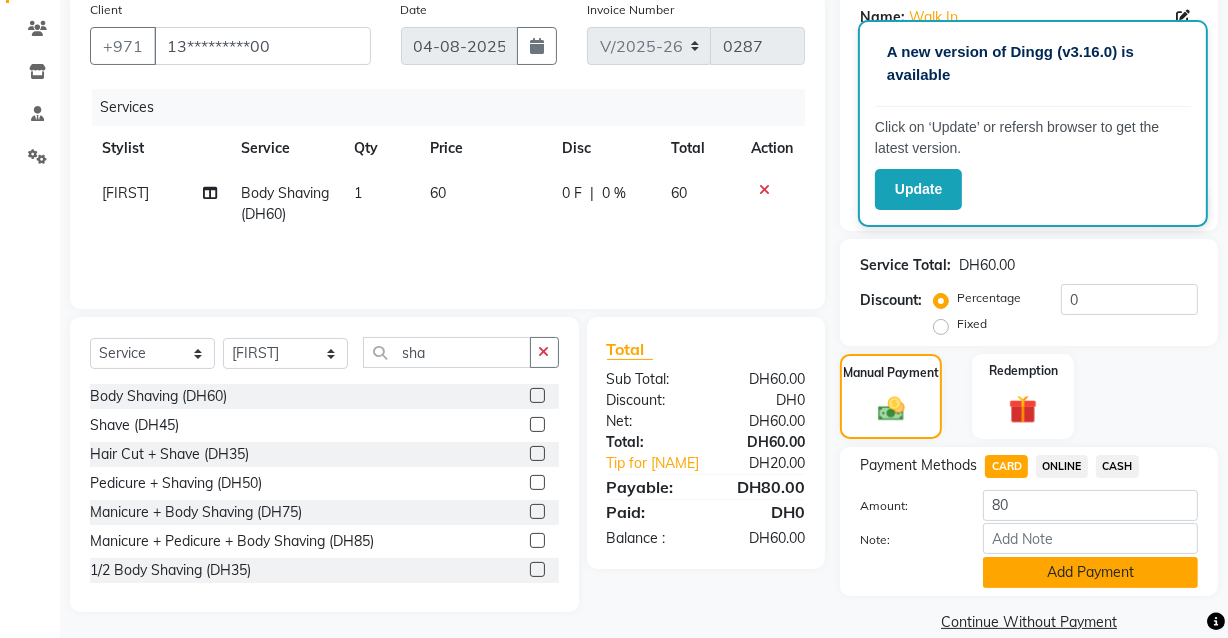 click on "Add Payment" 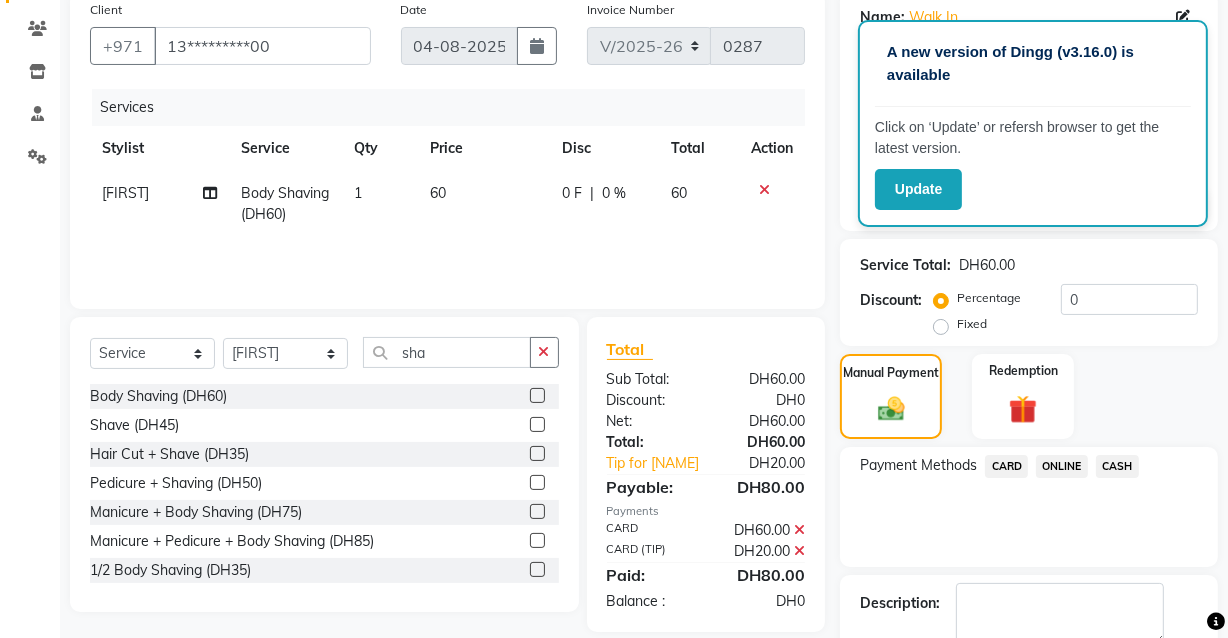 scroll, scrollTop: 270, scrollLeft: 0, axis: vertical 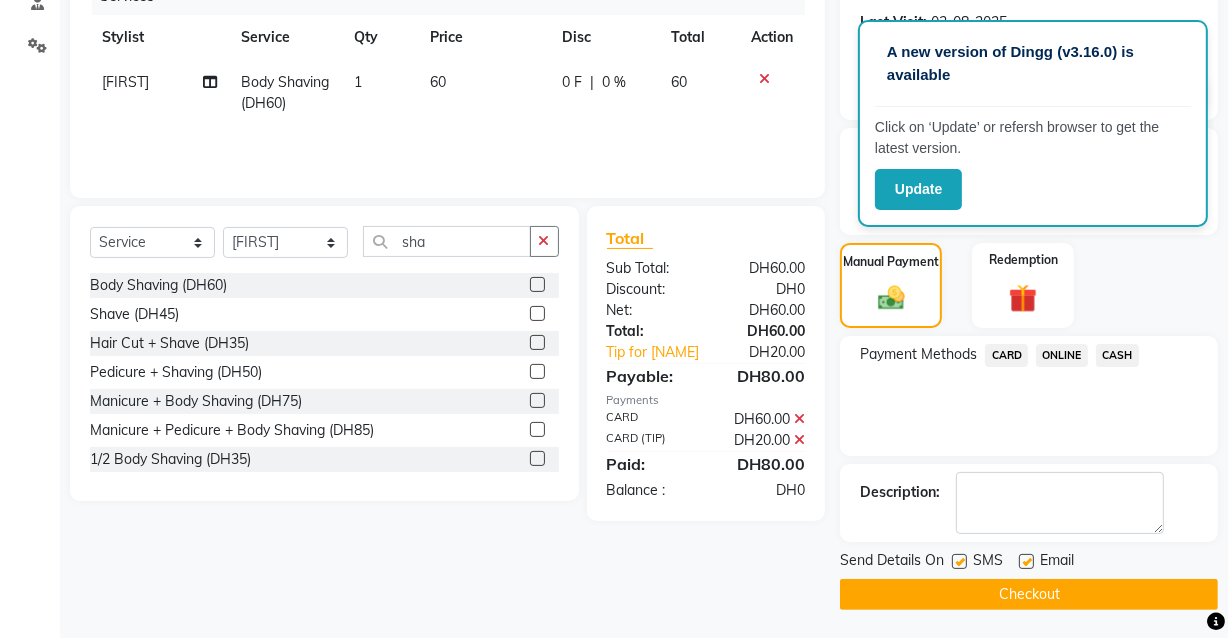 click on "Checkout" 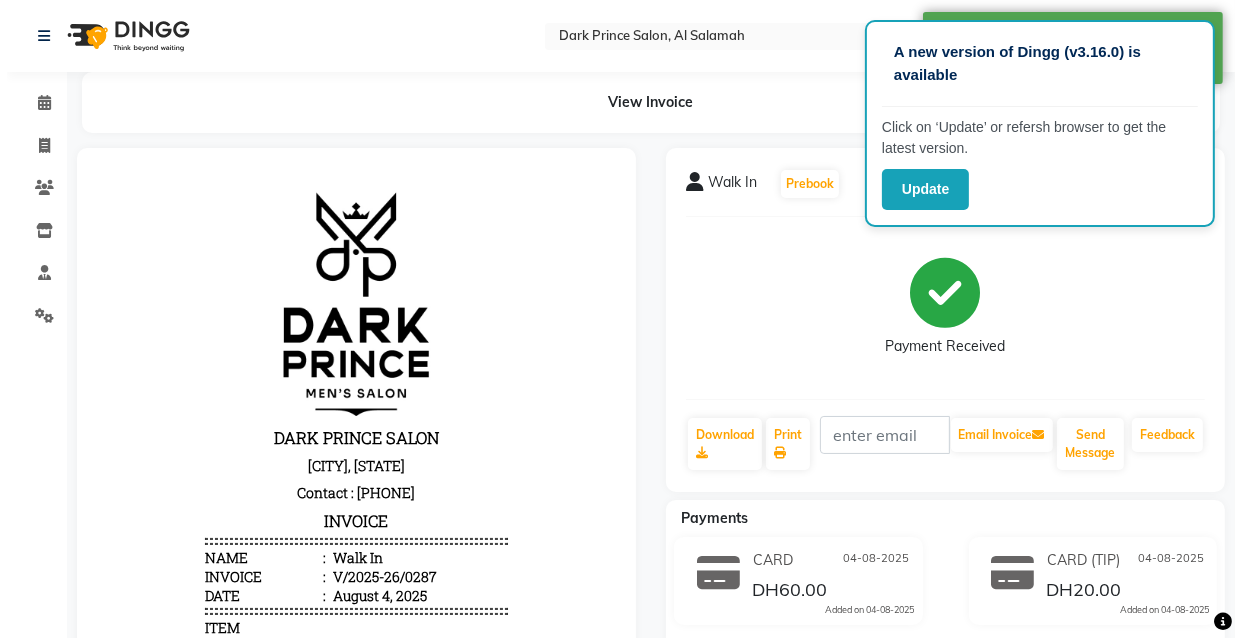 scroll, scrollTop: 0, scrollLeft: 0, axis: both 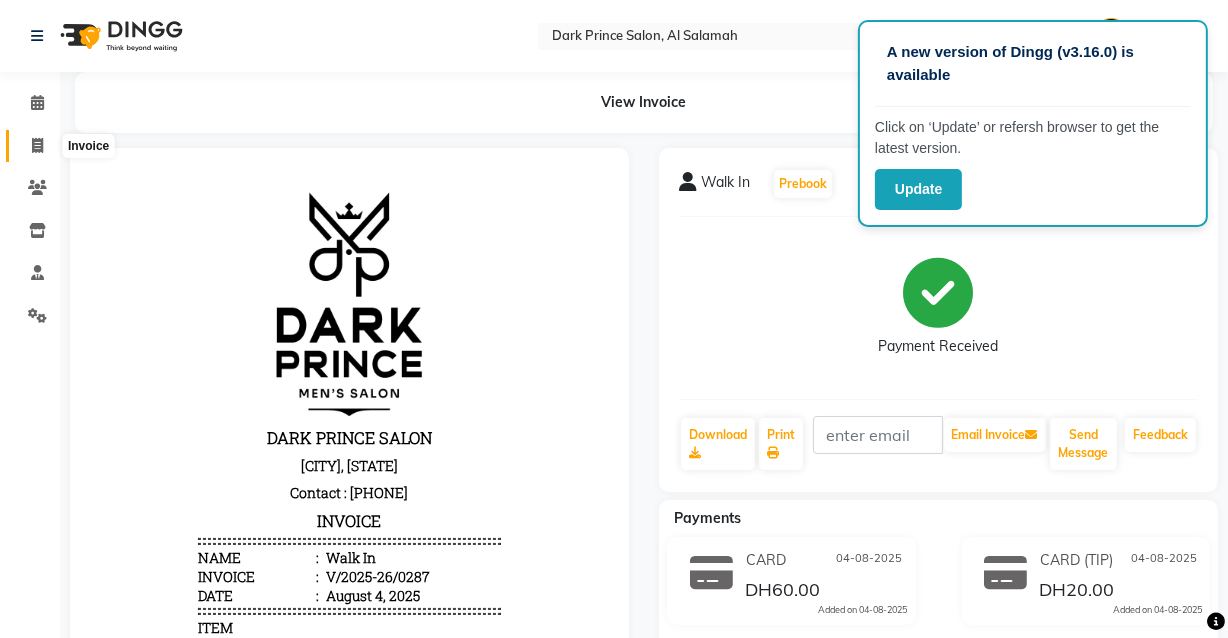 click 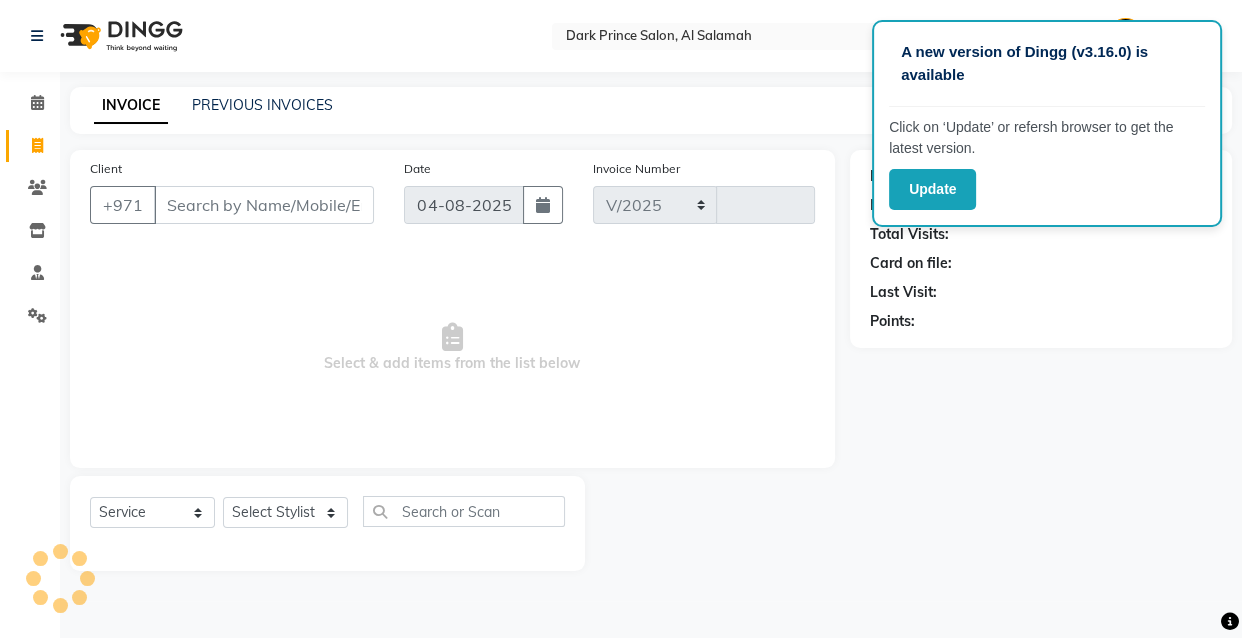 select on "8540" 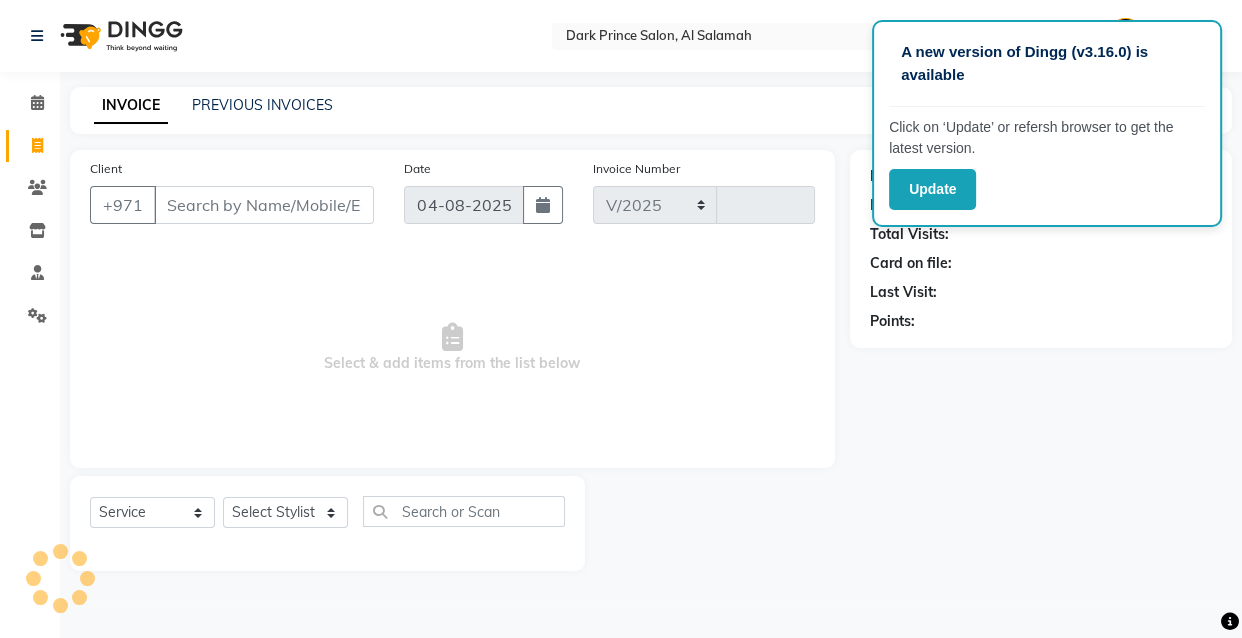 type on "0288" 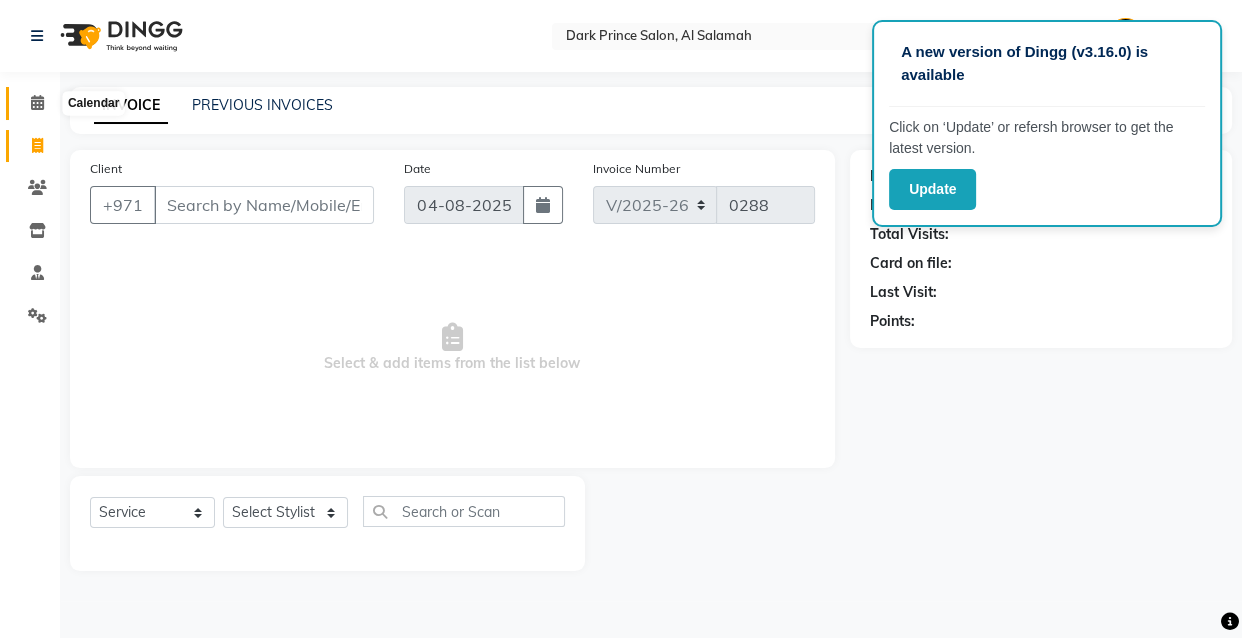 click 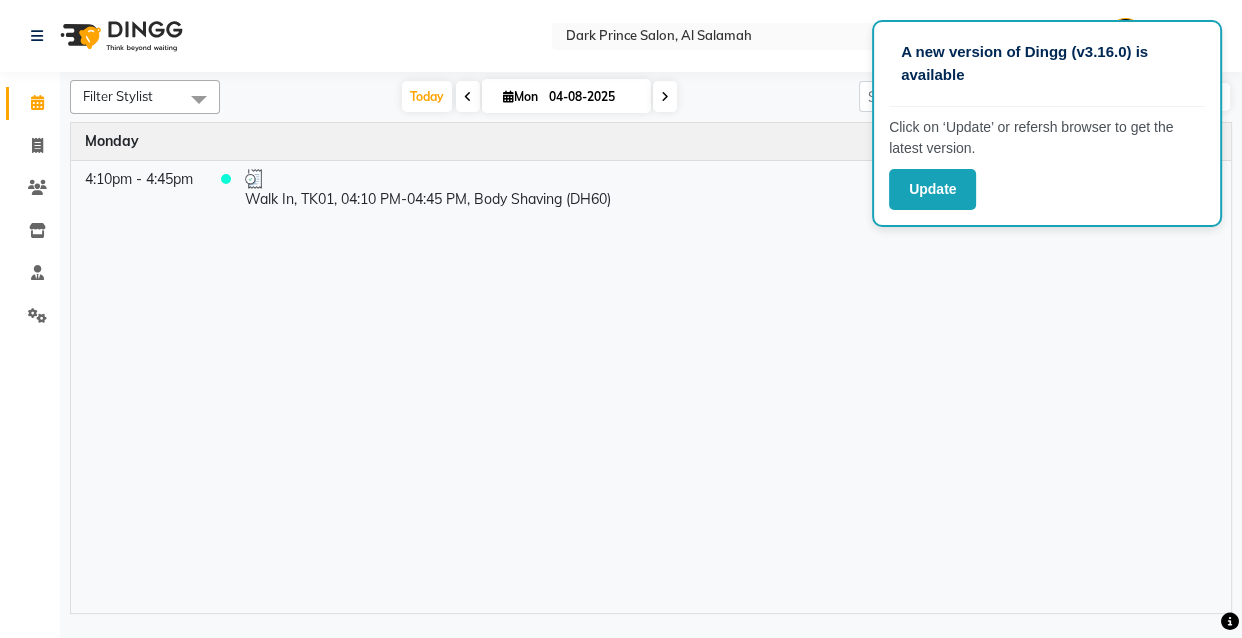click on "Time Event [DAY] [MONTH] [DATE], [YEAR] [TIME] - [TIME]     Walk In, TK01, [TIME]-[TIME], Body Shaving (DH60)" at bounding box center [651, 368] 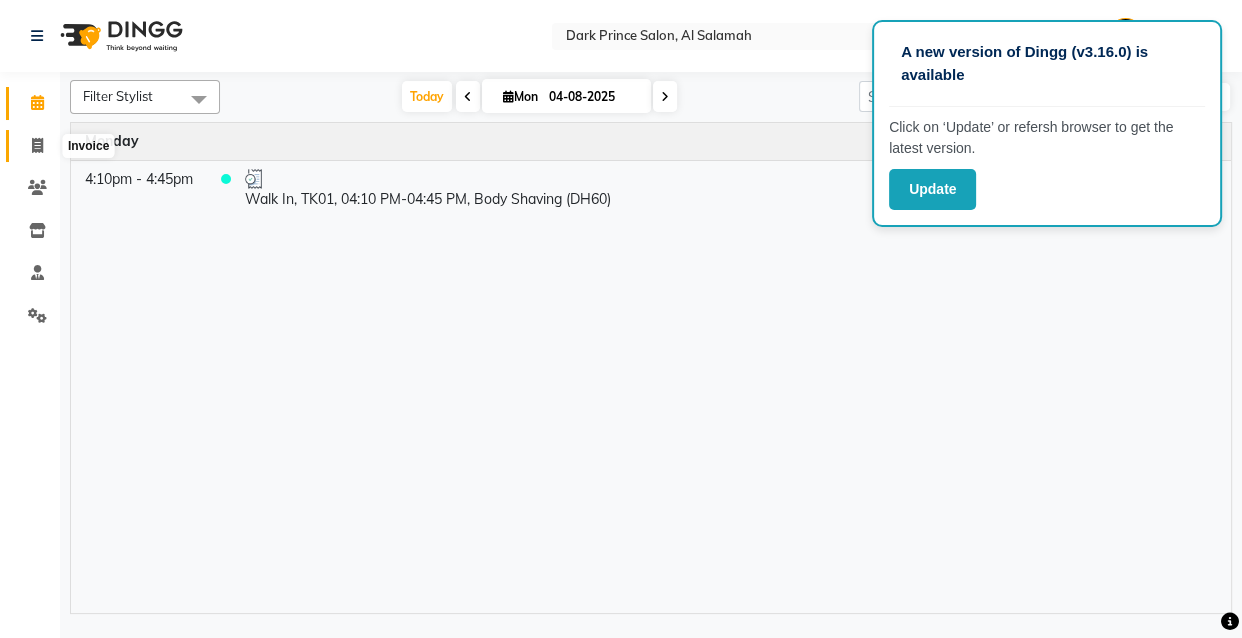 click 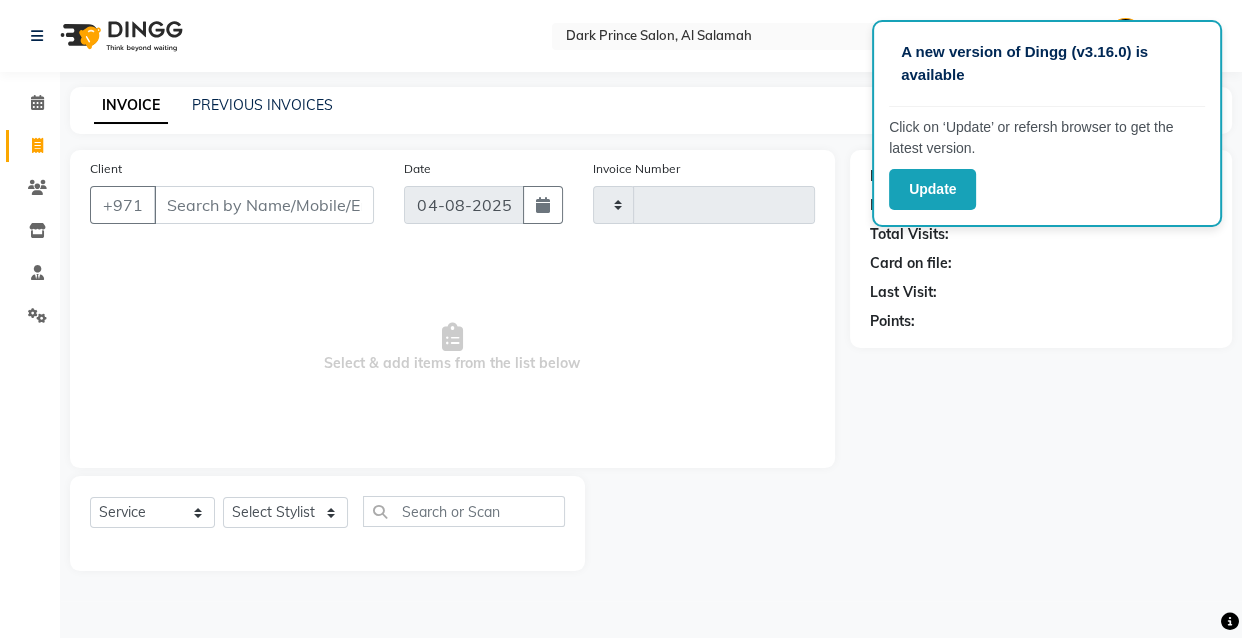 type on "0288" 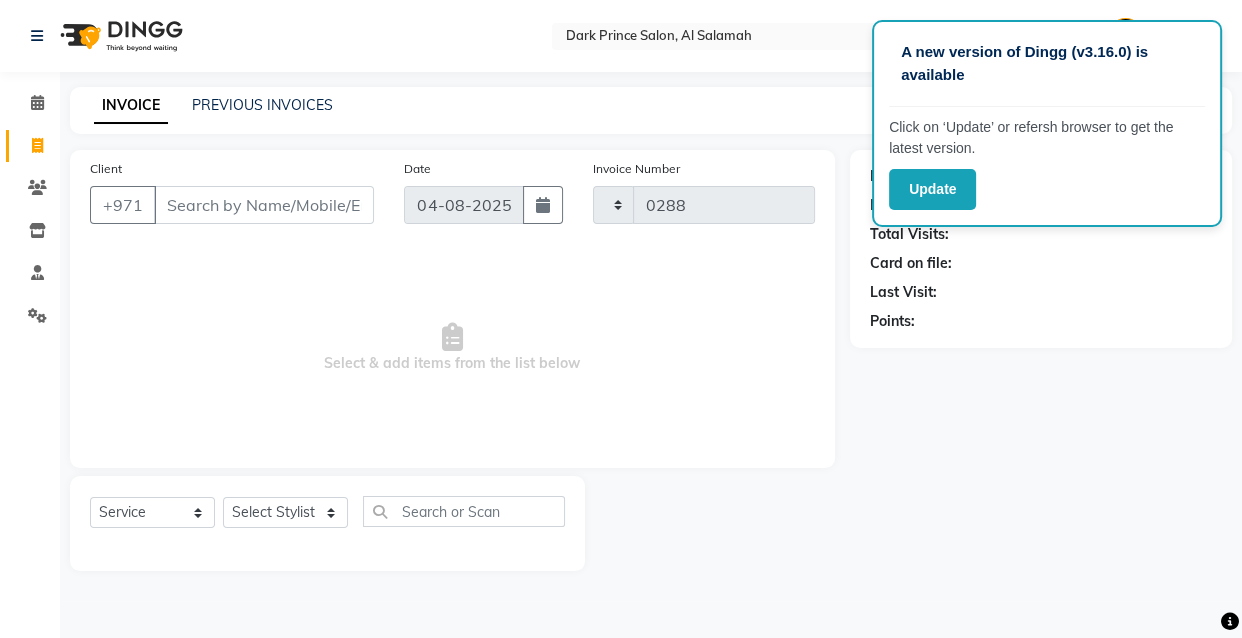 select on "8540" 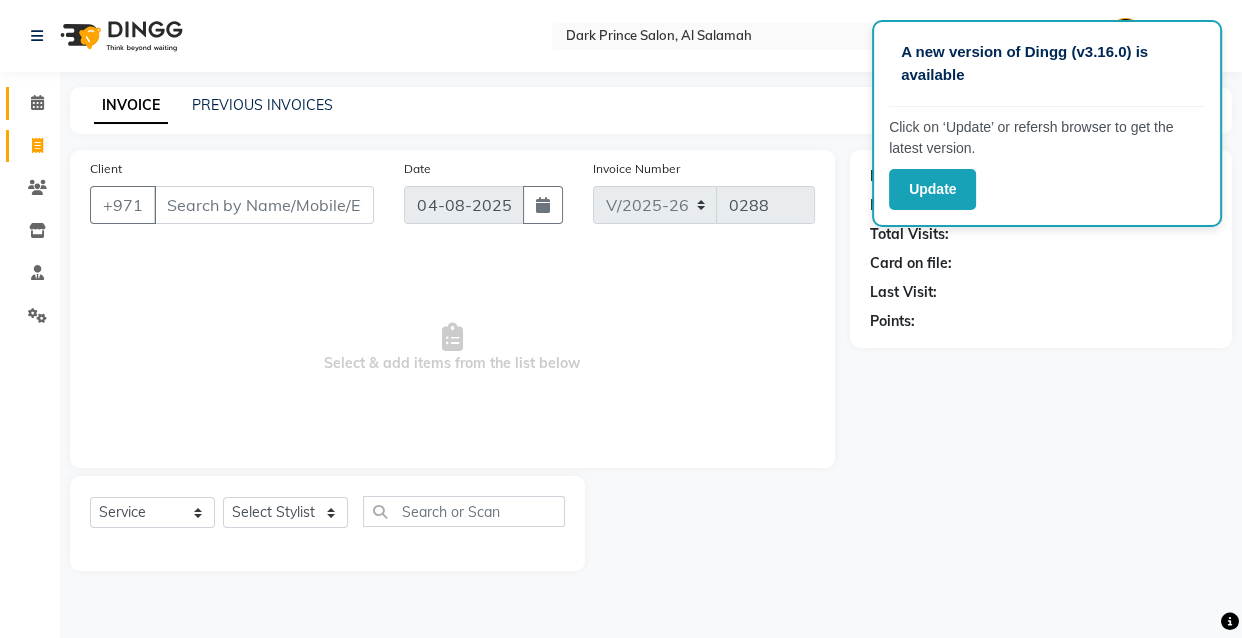 click 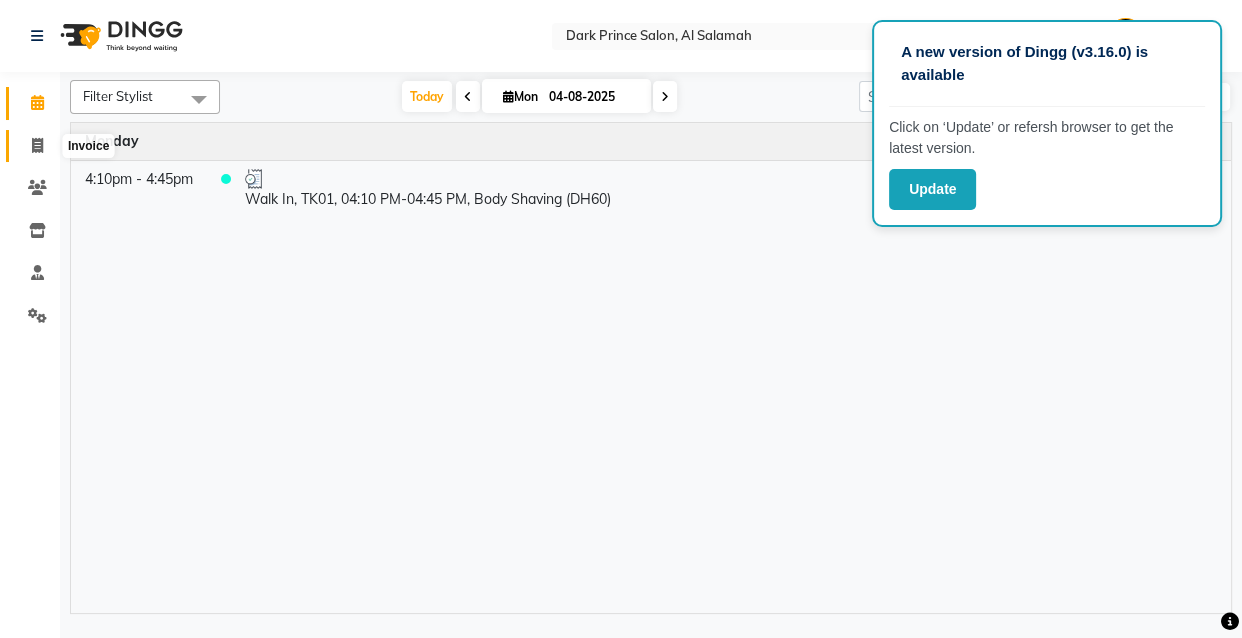 click 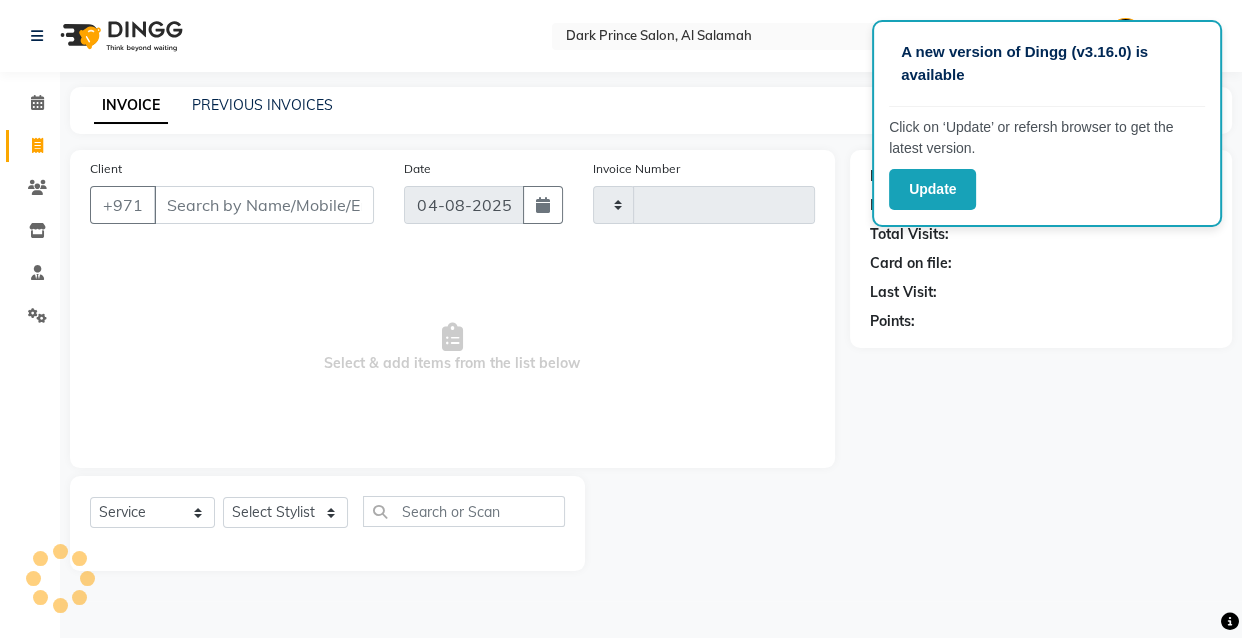 type on "0288" 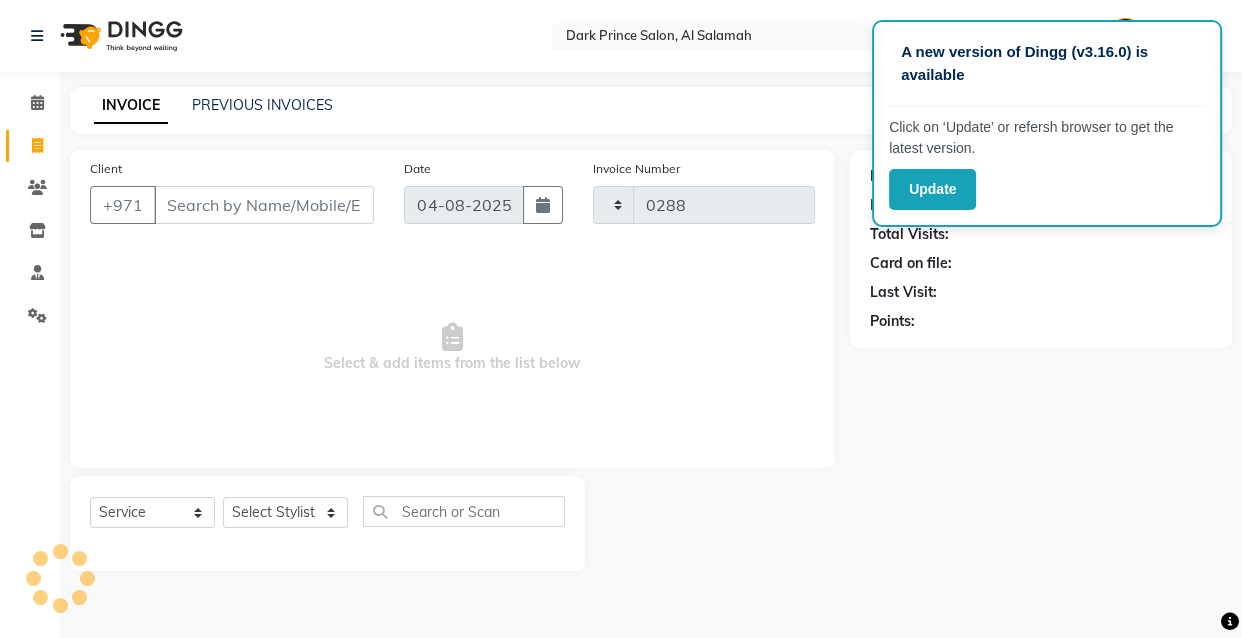 select on "8540" 